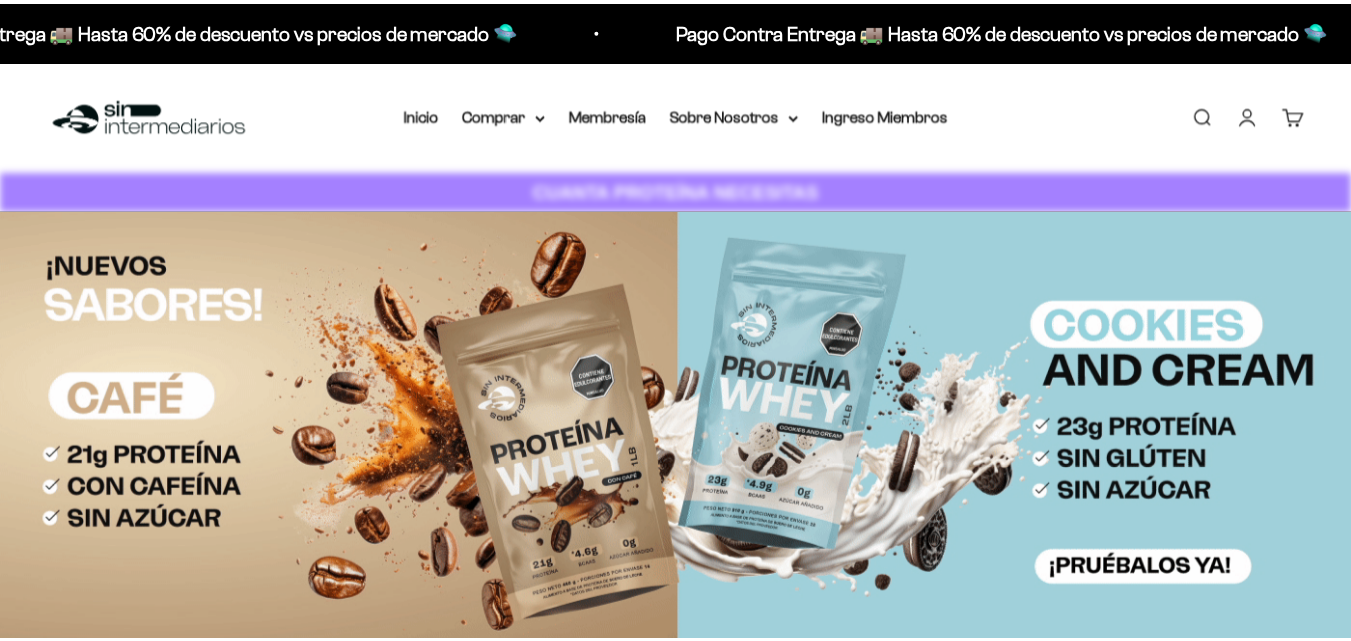 scroll, scrollTop: 0, scrollLeft: 0, axis: both 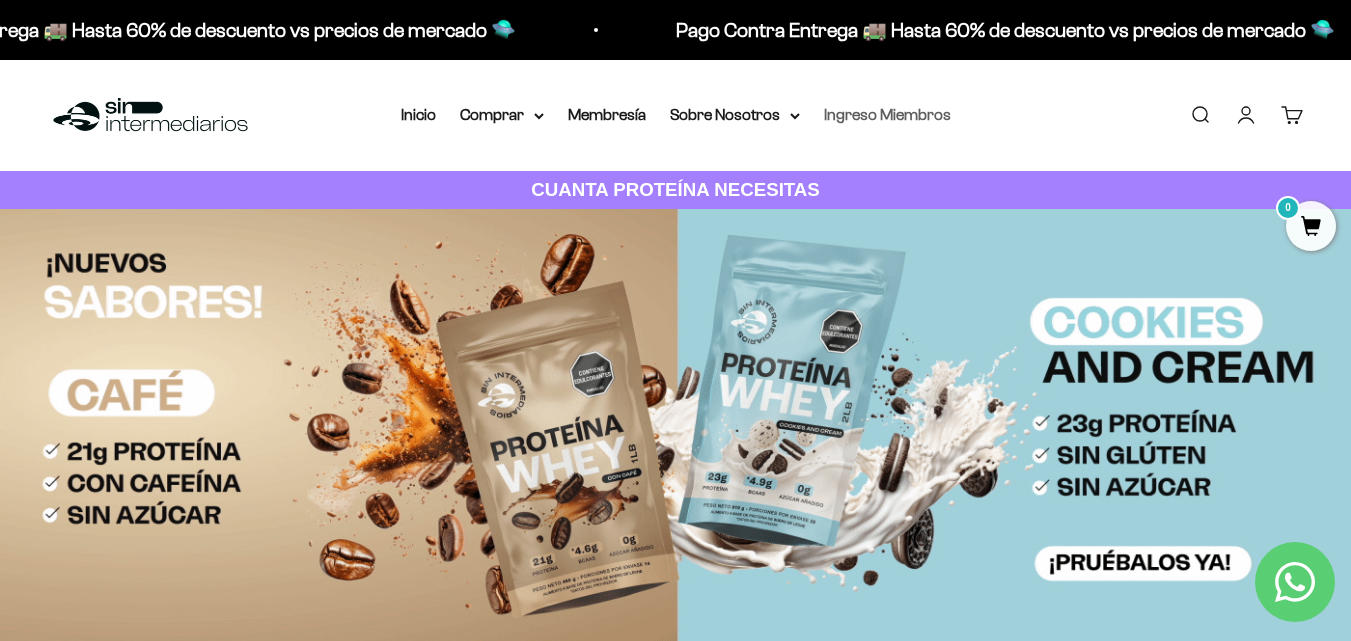 click on "Ingreso Miembros" at bounding box center (887, 114) 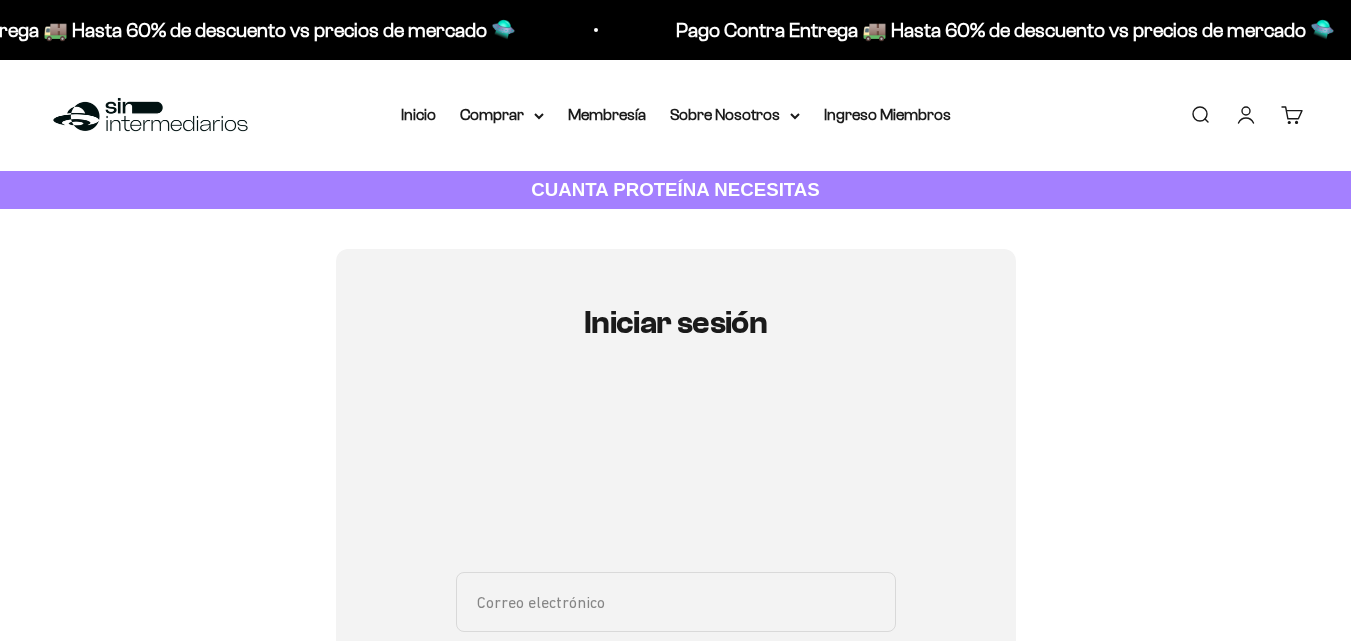 scroll, scrollTop: 100, scrollLeft: 0, axis: vertical 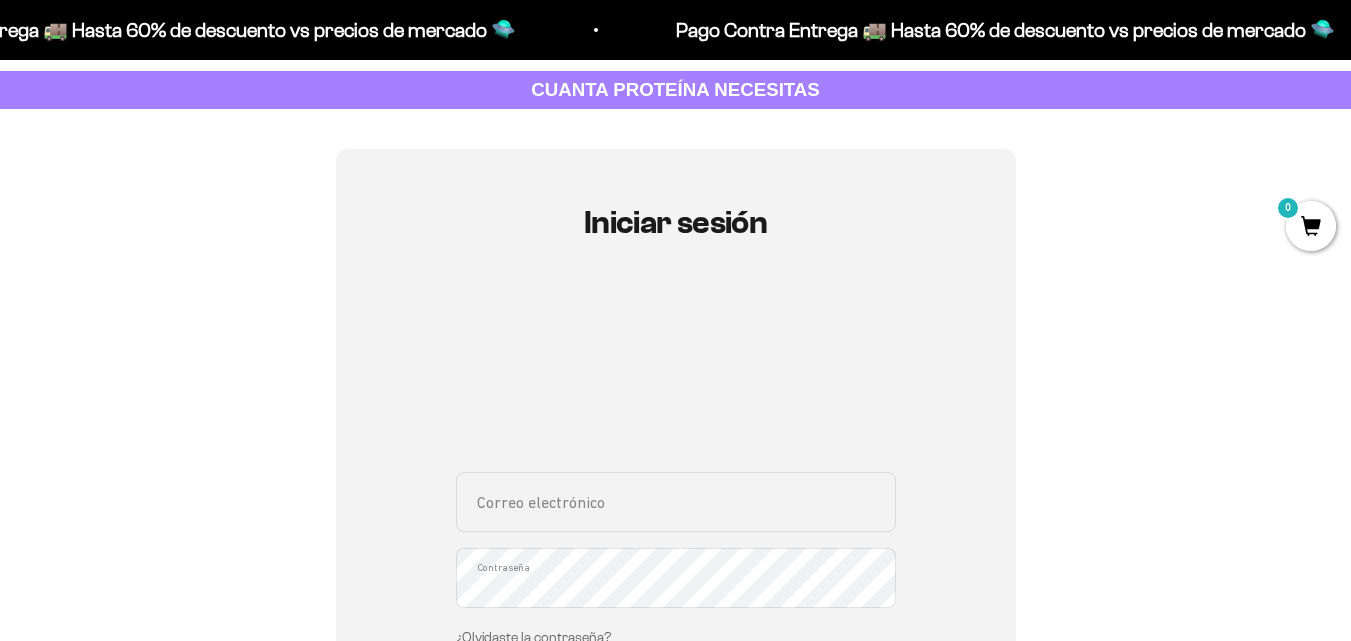 click on "Correo electrónico" at bounding box center (676, 502) 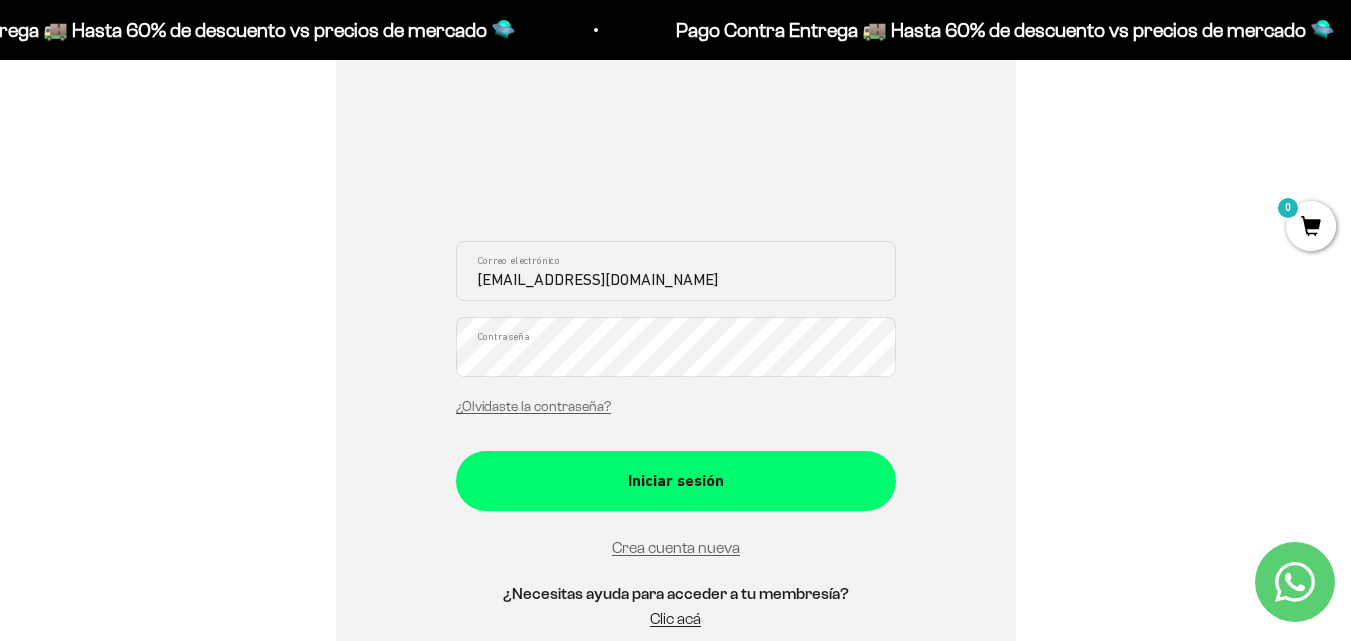 type on "kellyserna@hotmail.com" 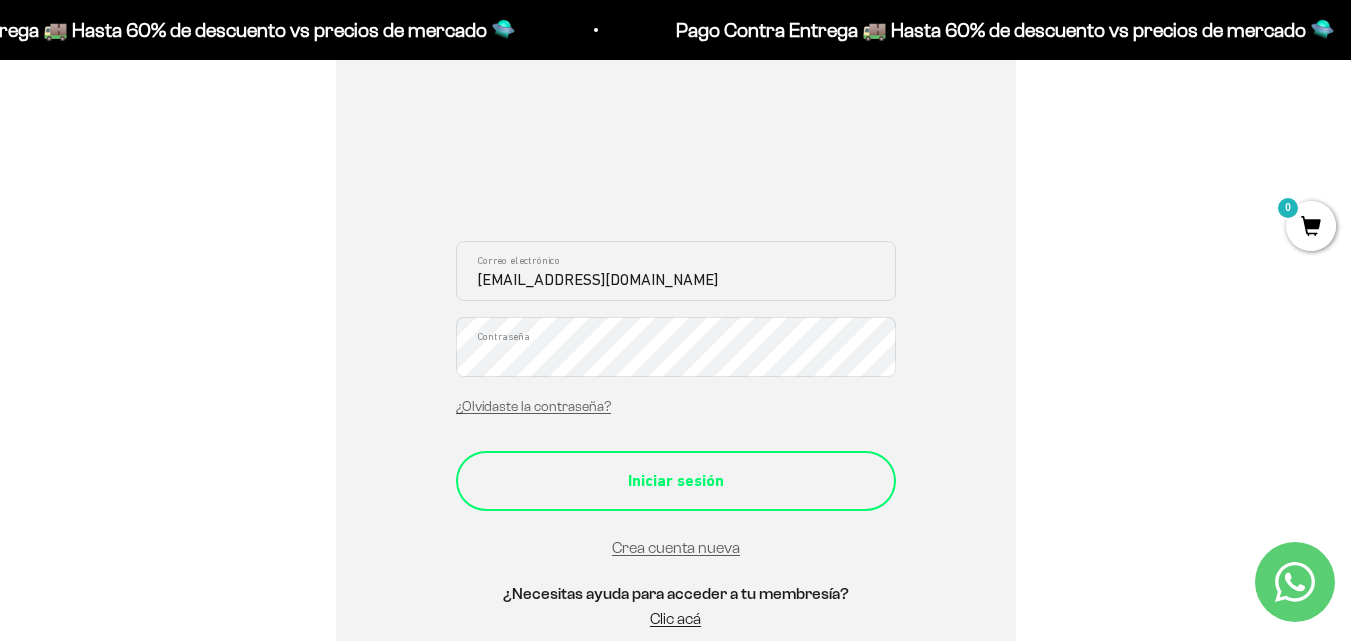 click on "Iniciar sesión" at bounding box center [676, 481] 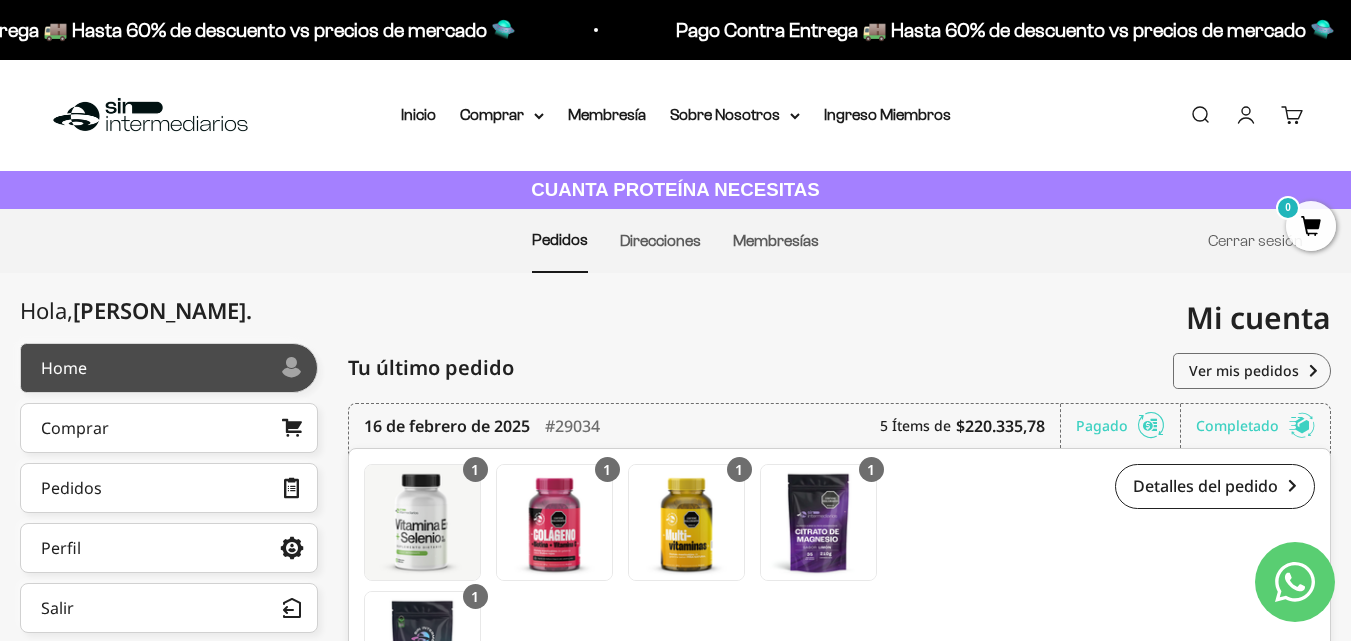 scroll, scrollTop: 100, scrollLeft: 0, axis: vertical 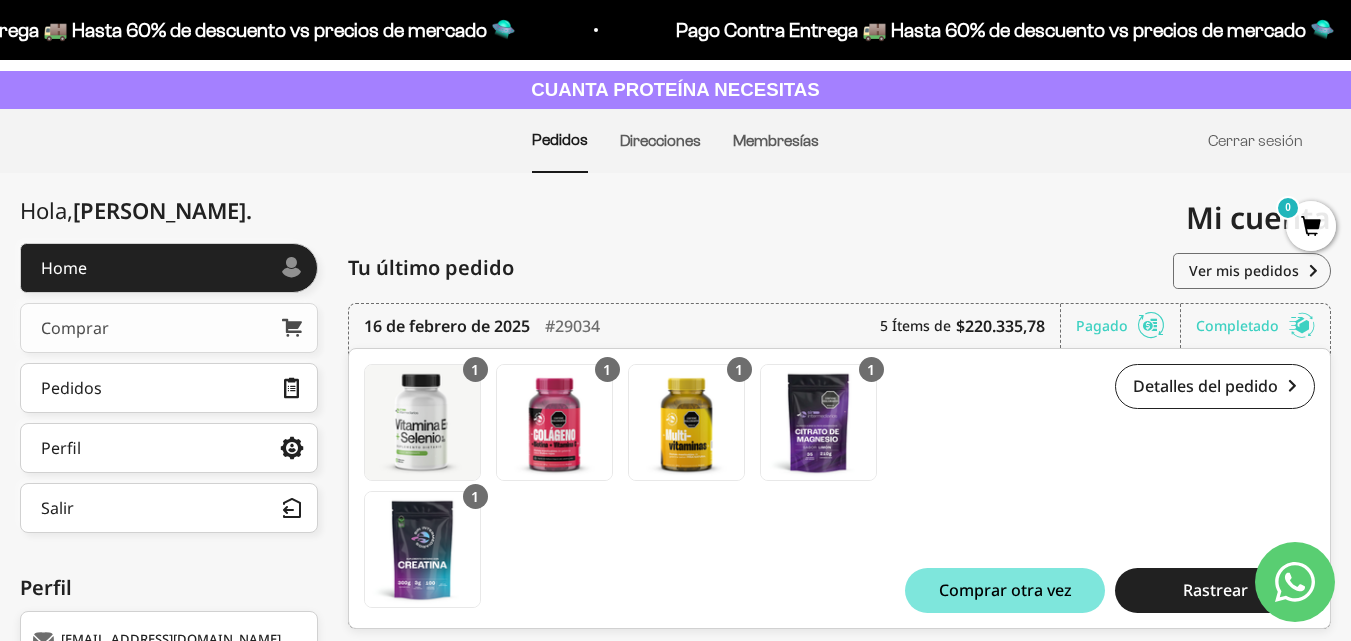 click on "Comprar" at bounding box center (75, 328) 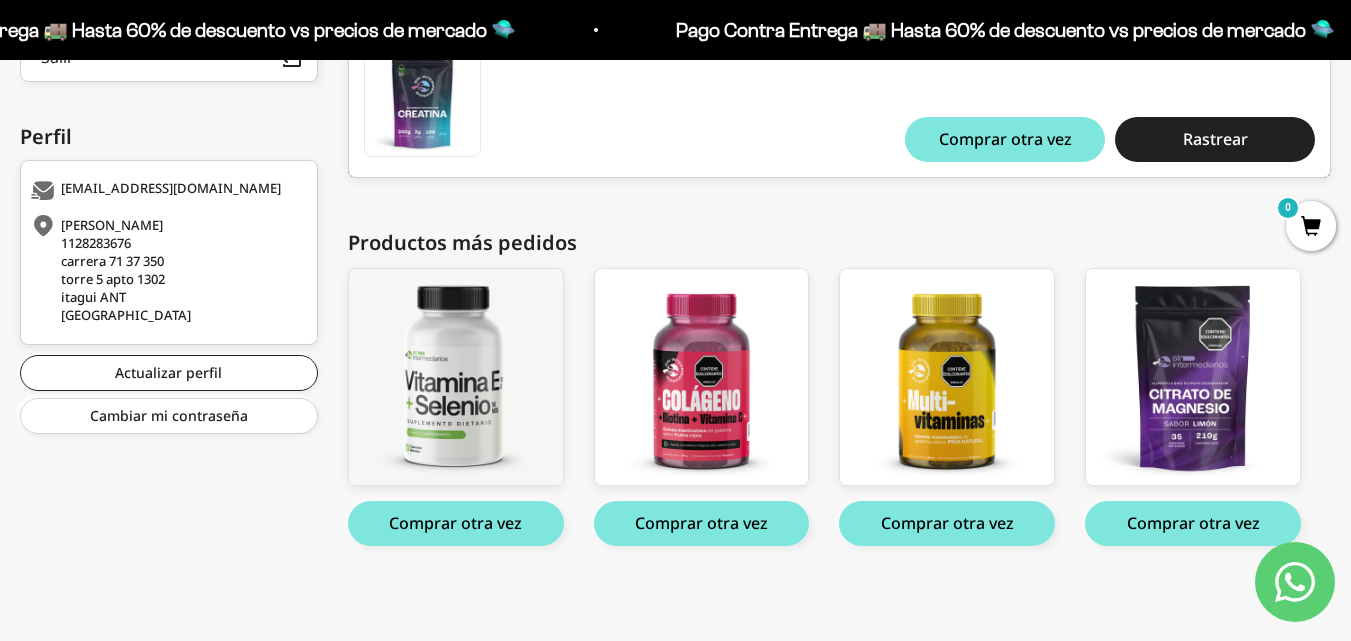 scroll, scrollTop: 0, scrollLeft: 0, axis: both 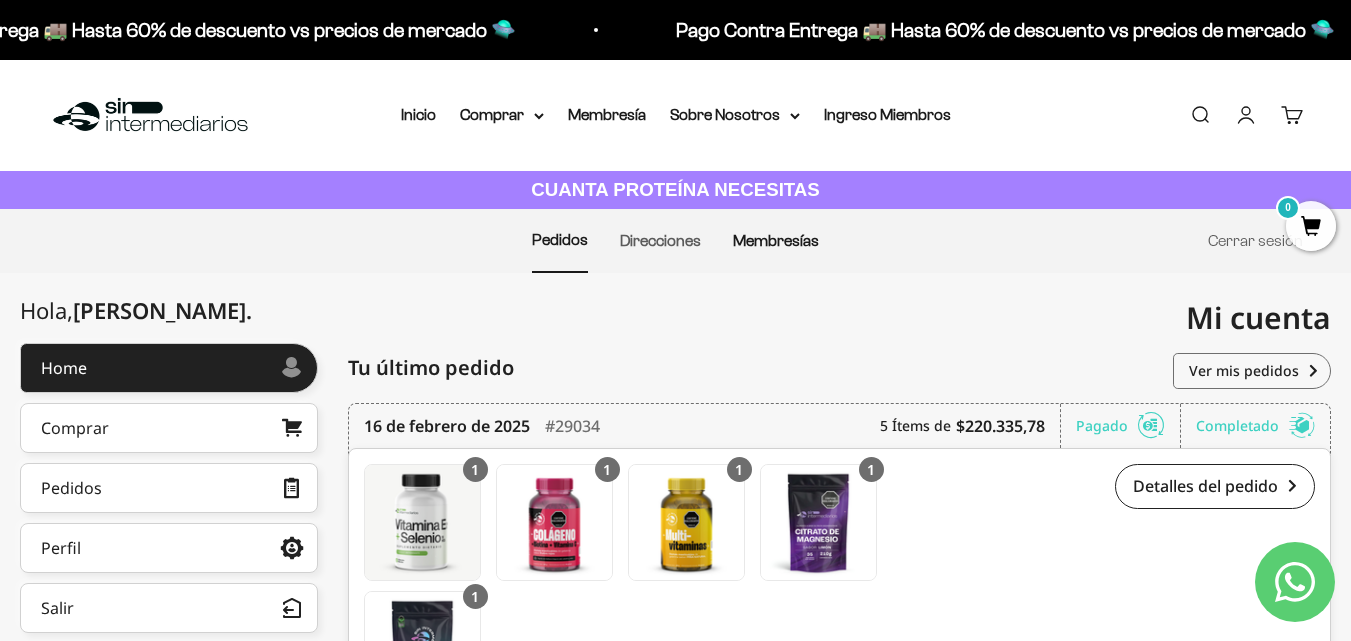 click on "Membresías" at bounding box center (776, 240) 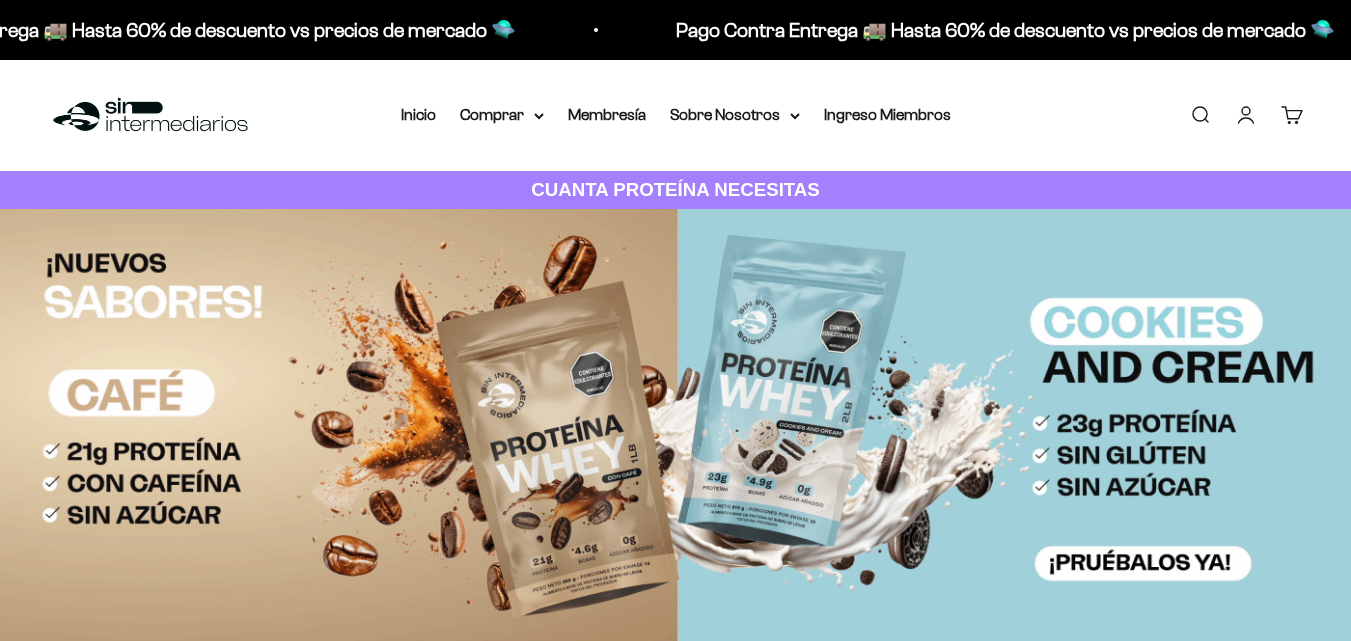 scroll, scrollTop: 0, scrollLeft: 0, axis: both 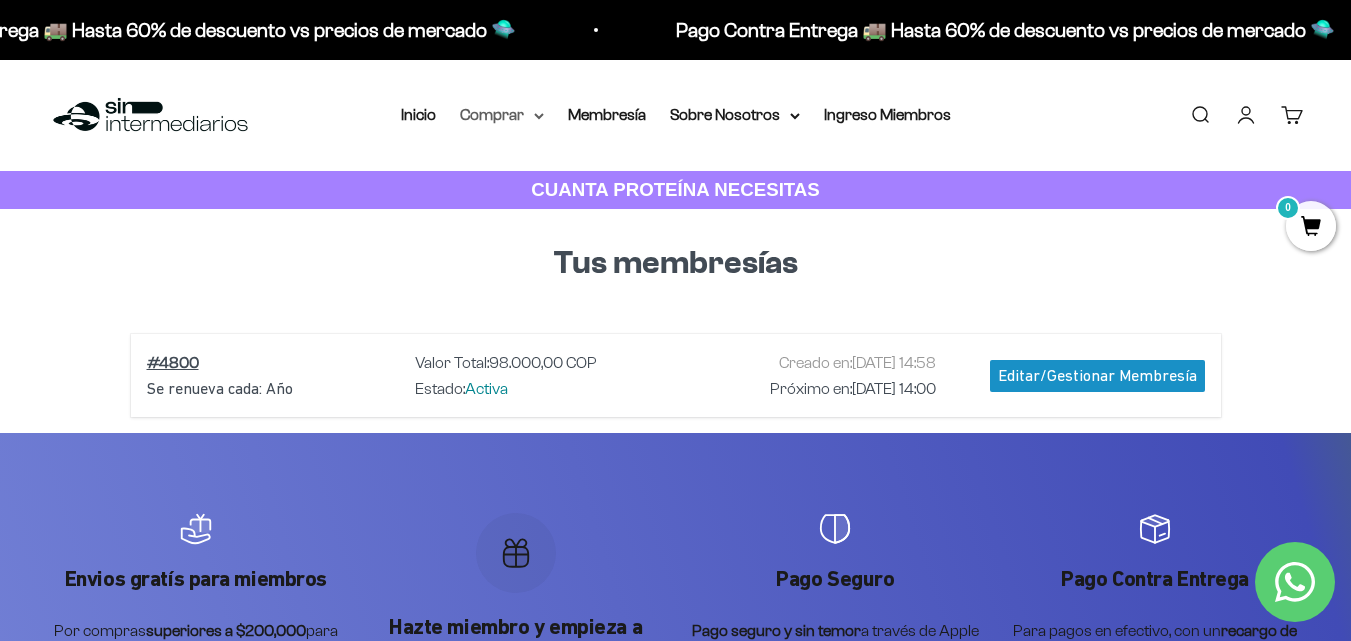 click 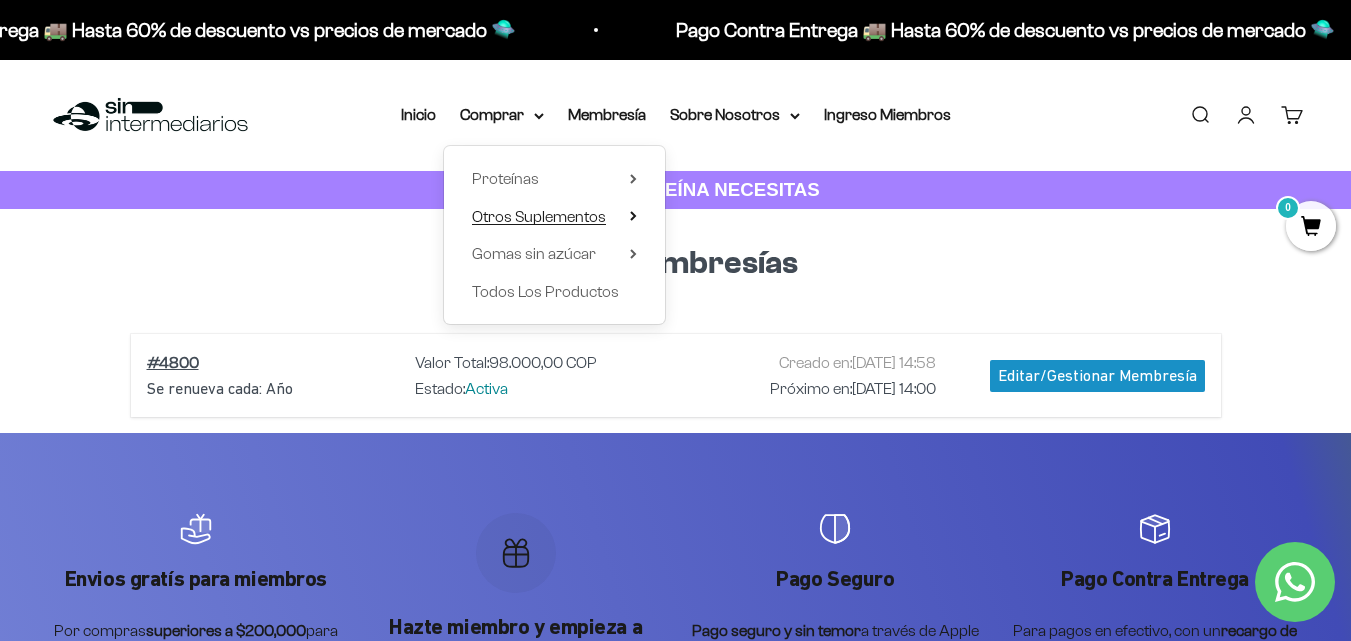 click on "Otros Suplementos" at bounding box center (539, 216) 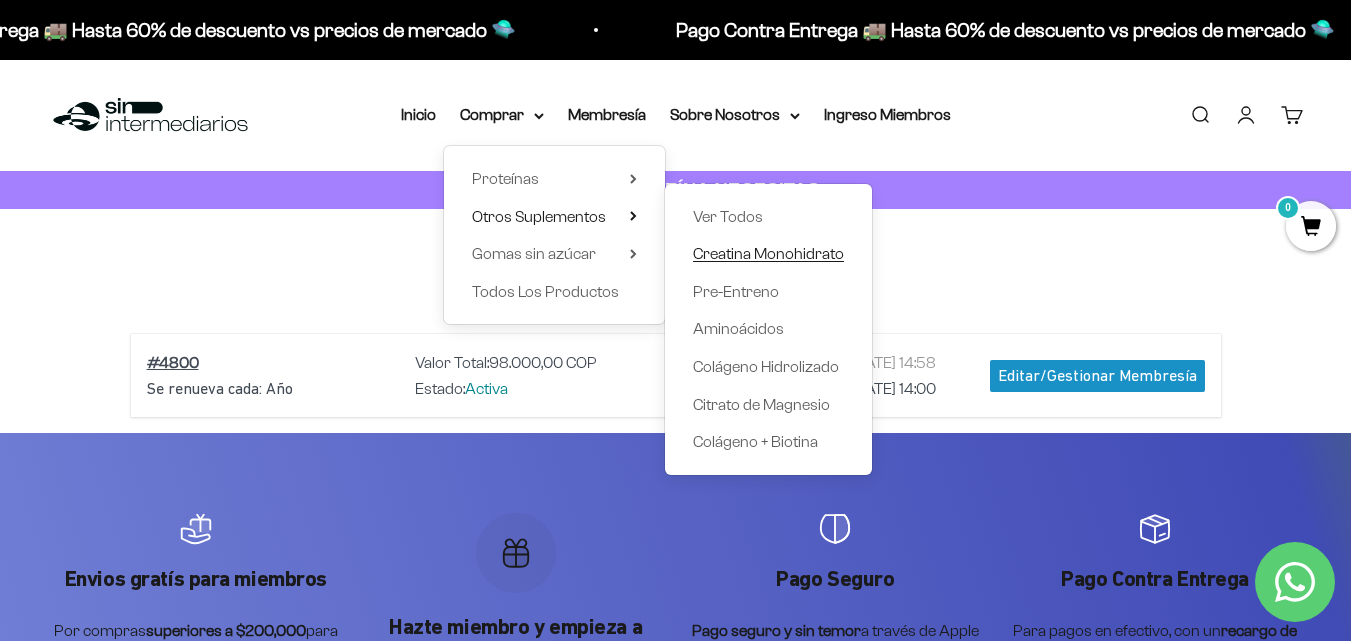 click on "Creatina Monohidrato" at bounding box center (768, 253) 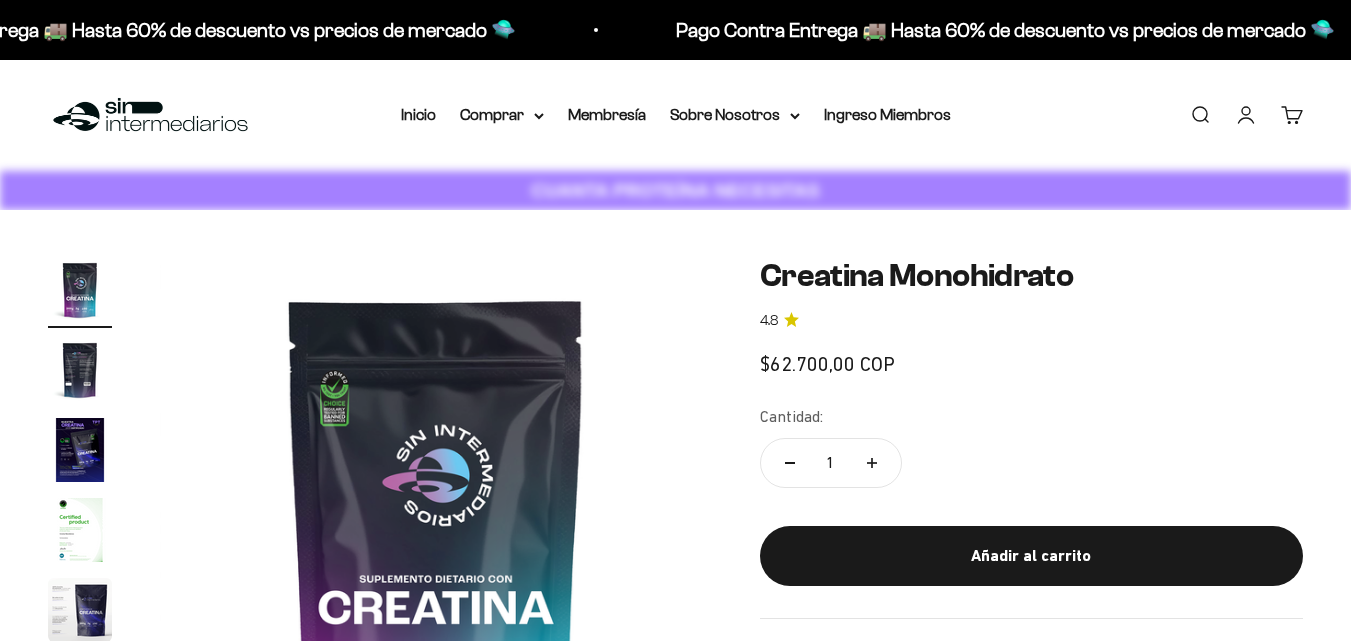 scroll, scrollTop: 0, scrollLeft: 0, axis: both 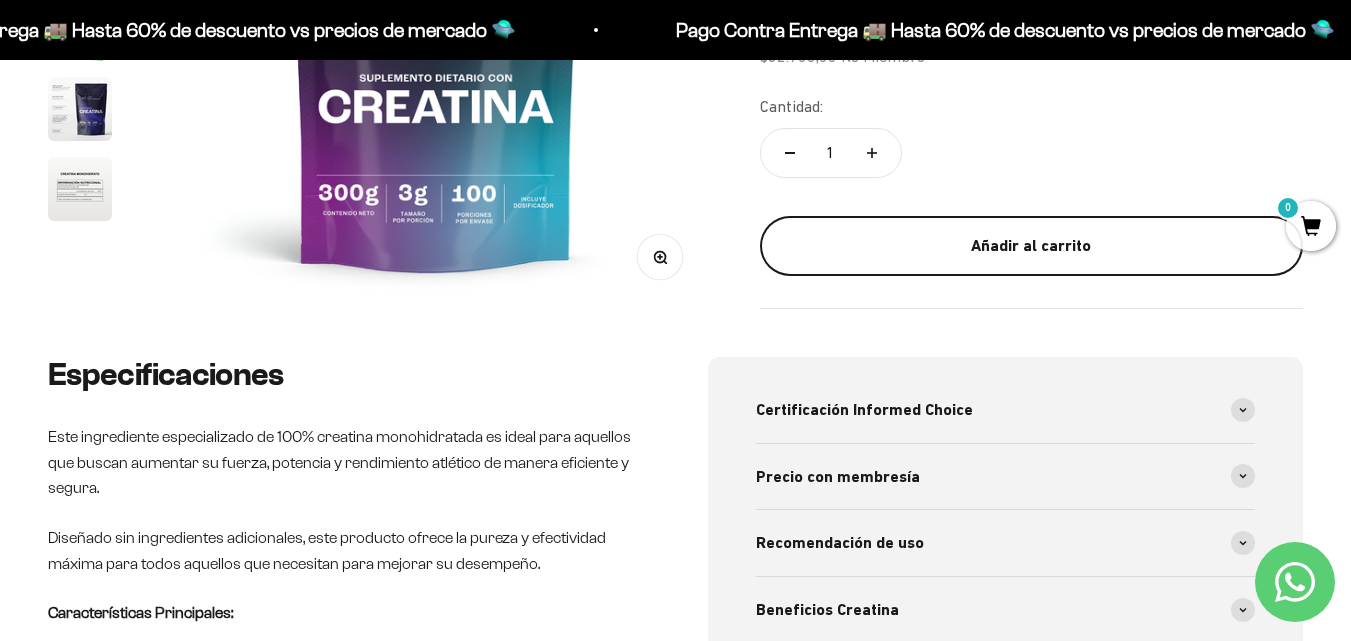 click on "Añadir al carrito" at bounding box center [1031, 246] 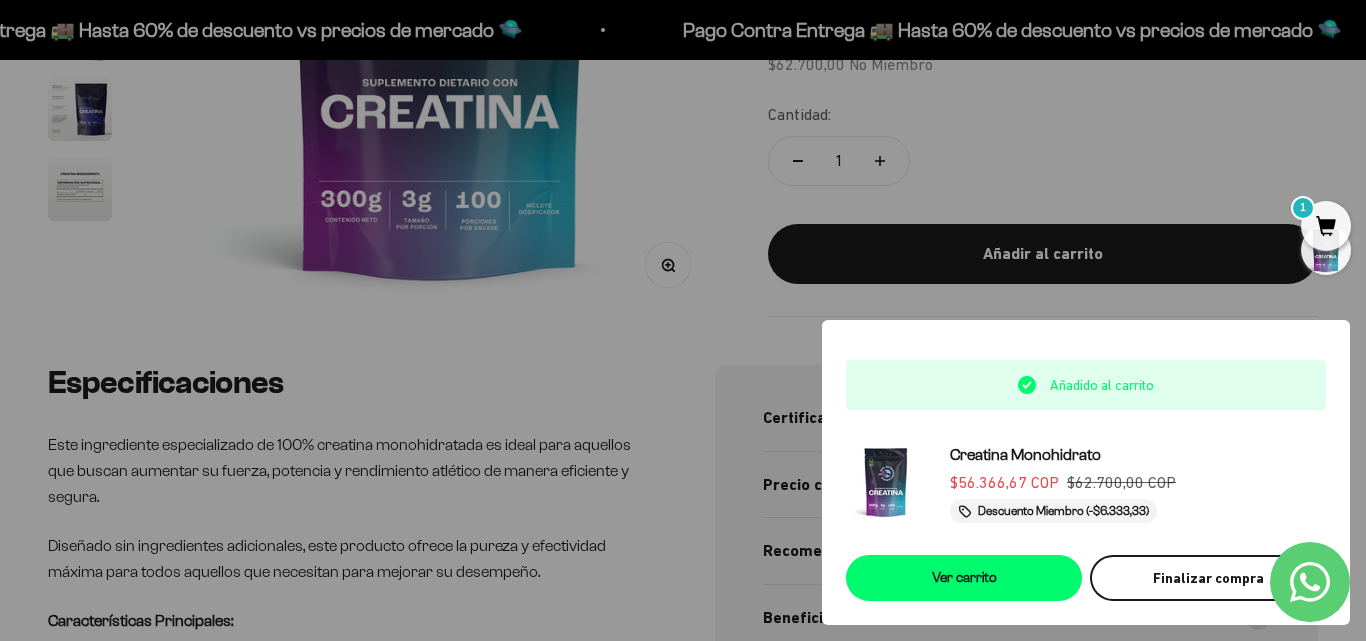 click on "Finalizar compra" at bounding box center (1208, 578) 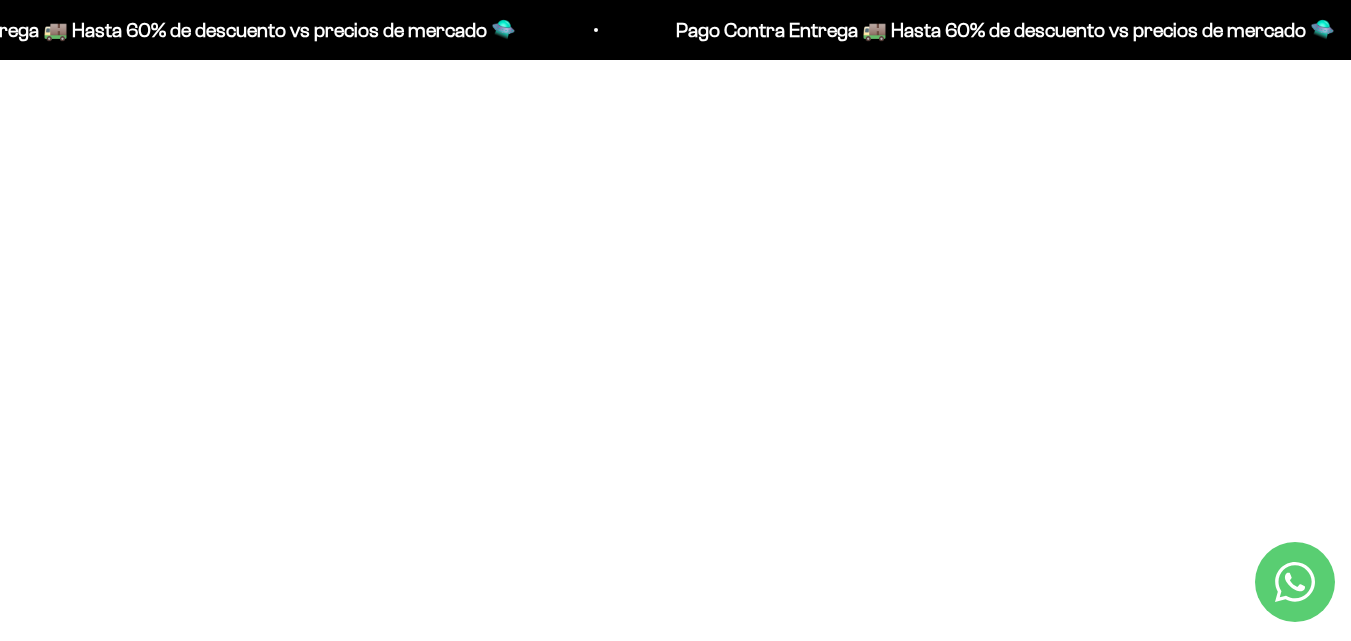 scroll, scrollTop: 1153, scrollLeft: 0, axis: vertical 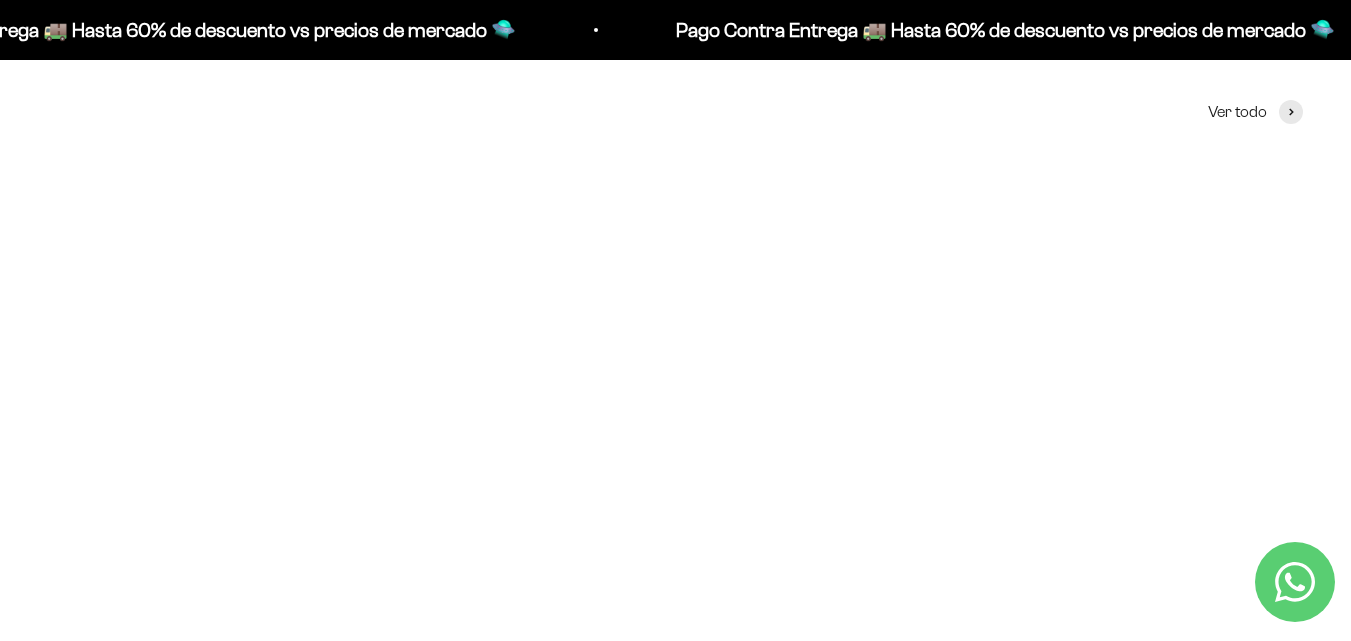 click at bounding box center (996, 481) 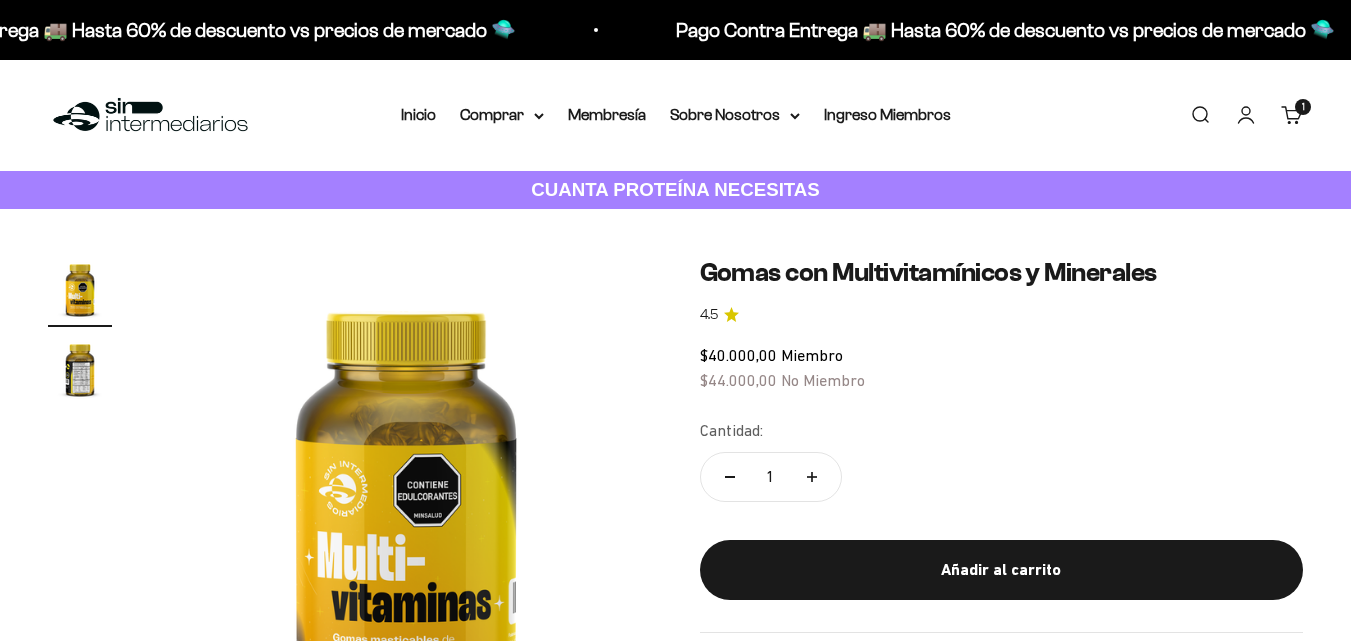 scroll, scrollTop: 0, scrollLeft: 0, axis: both 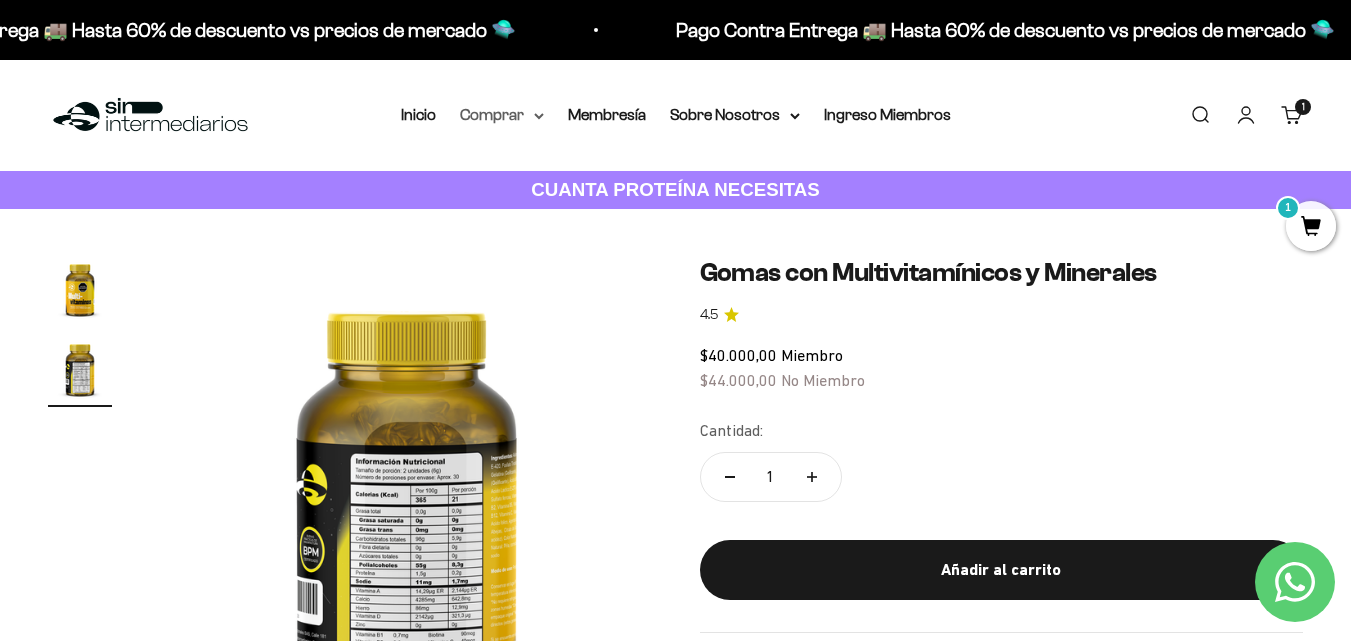 click on "Comprar" at bounding box center [502, 115] 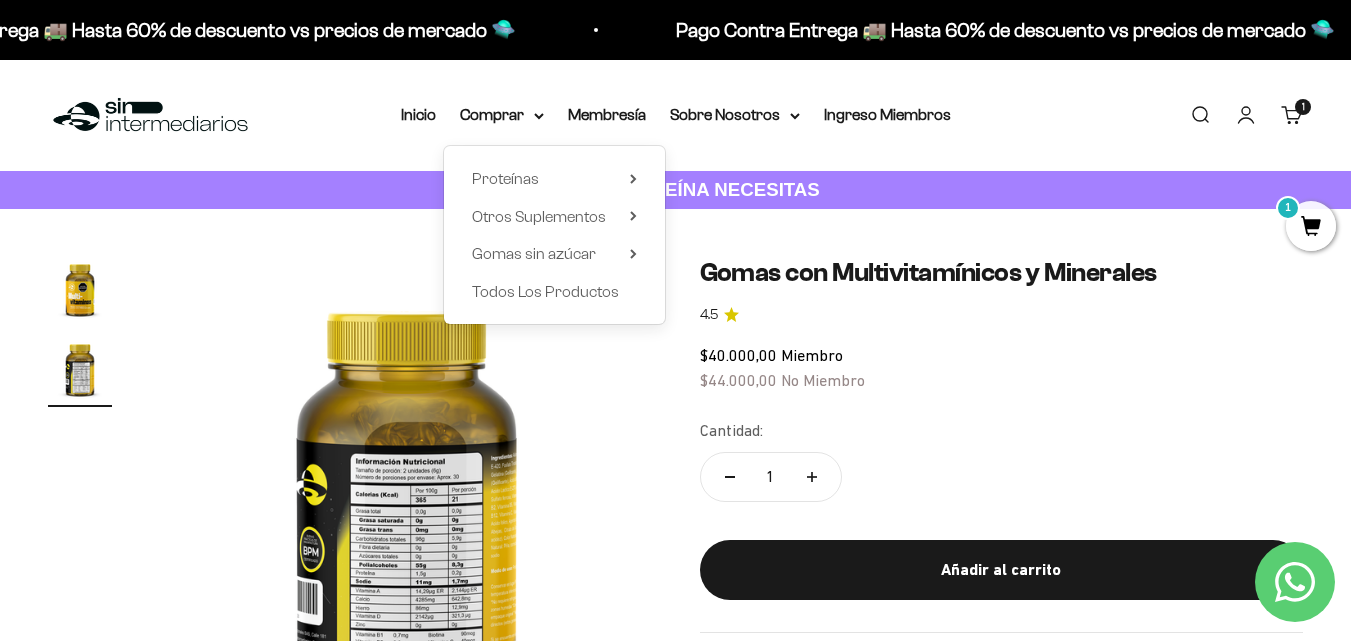 click on "Menú
Buscar
Inicio
Comprar
Proteínas
Ver Todos
Whey
Iso Vegan Pancakes Pre-Entreno 1" at bounding box center (675, 115) 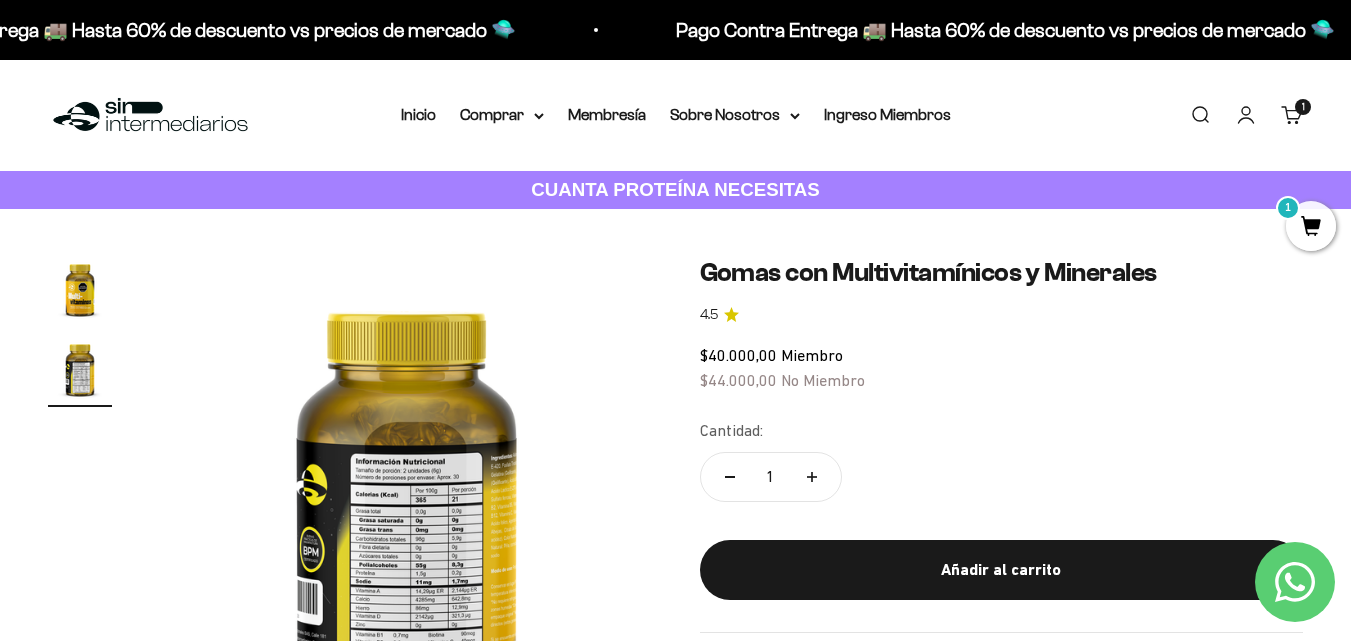 click on "Cuenta" at bounding box center (1246, 115) 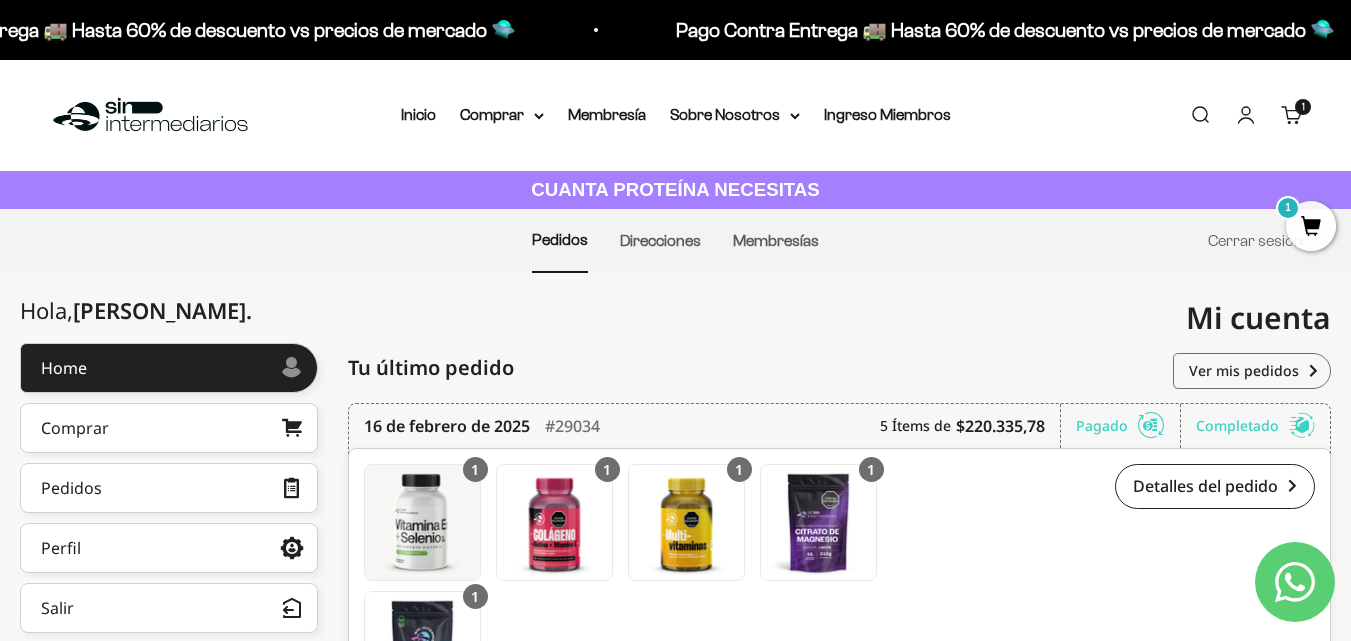 scroll, scrollTop: 200, scrollLeft: 0, axis: vertical 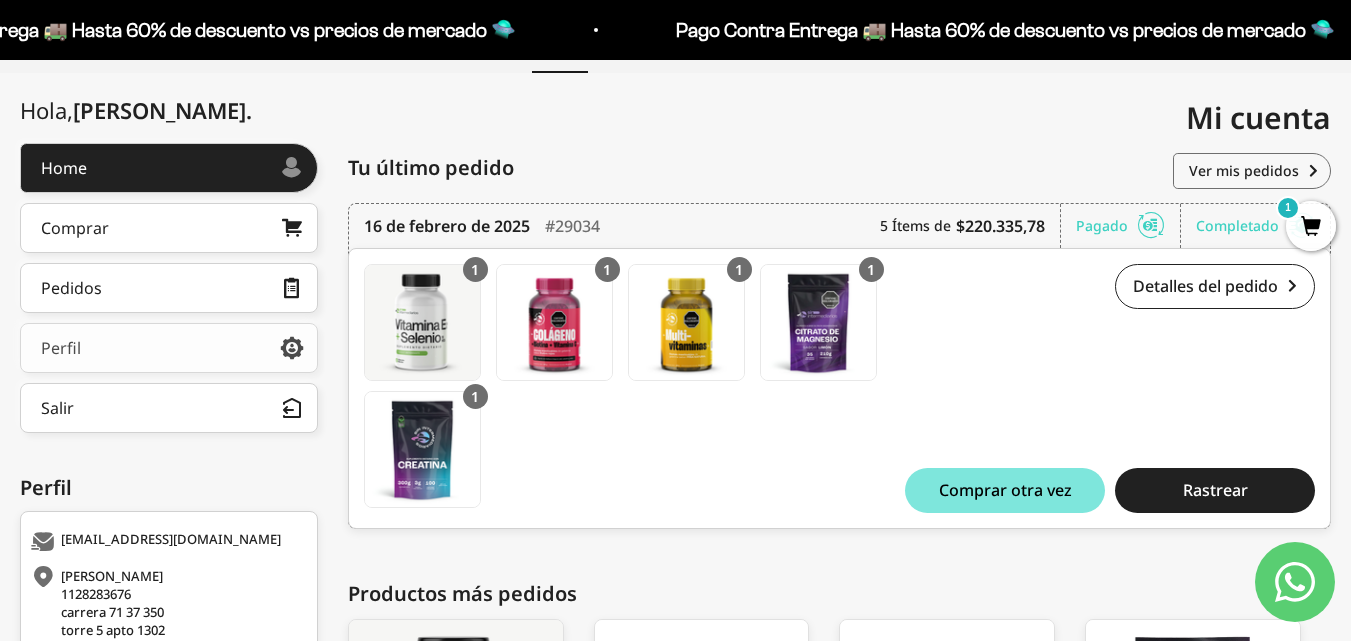 click on "Perfil" at bounding box center (169, 348) 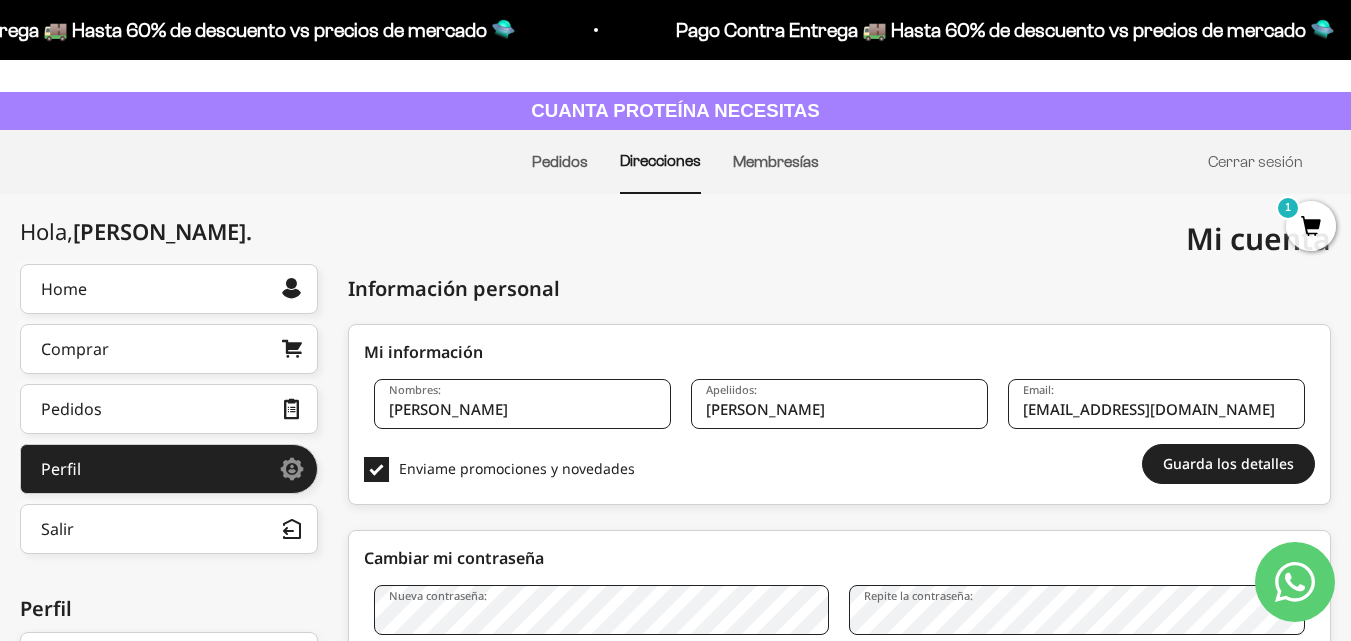 scroll, scrollTop: 0, scrollLeft: 0, axis: both 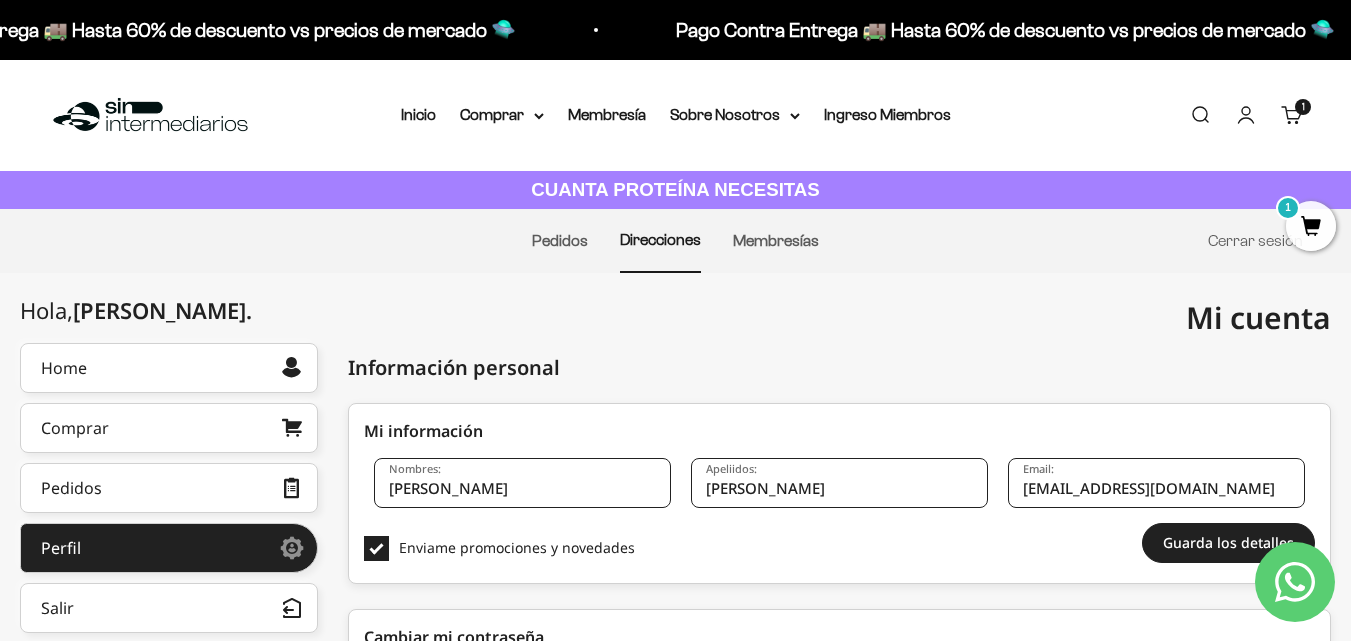 click on "1" at bounding box center [1311, 226] 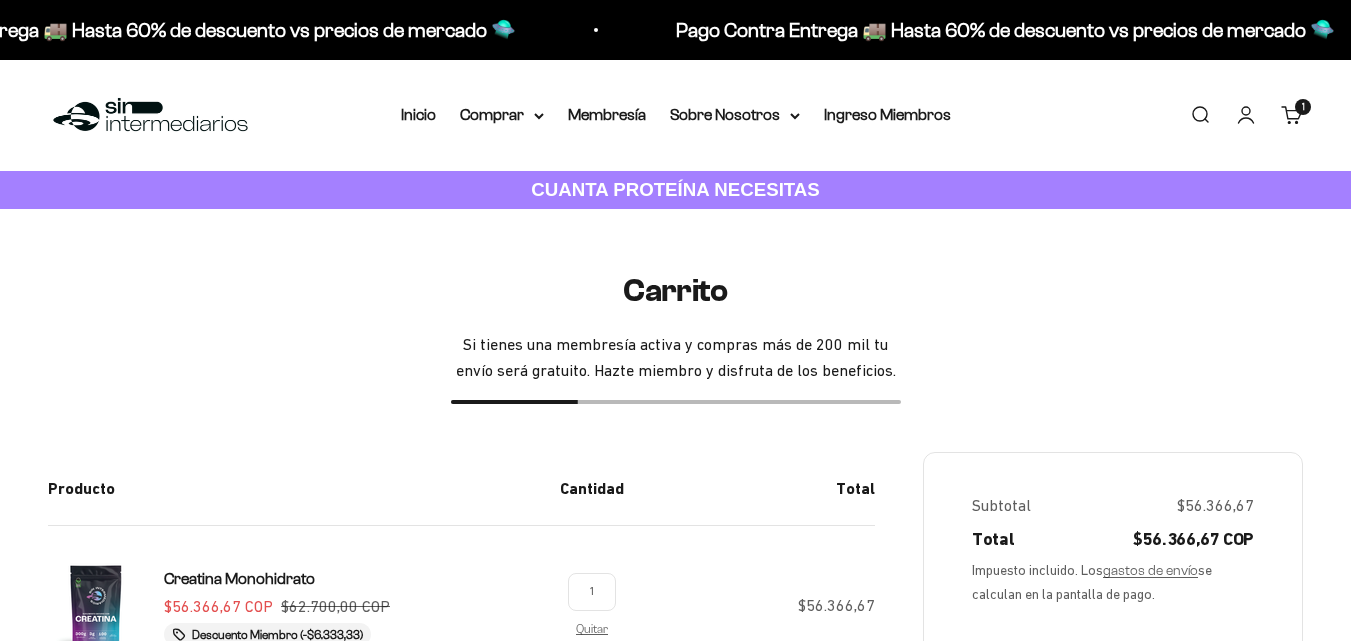 scroll, scrollTop: 400, scrollLeft: 0, axis: vertical 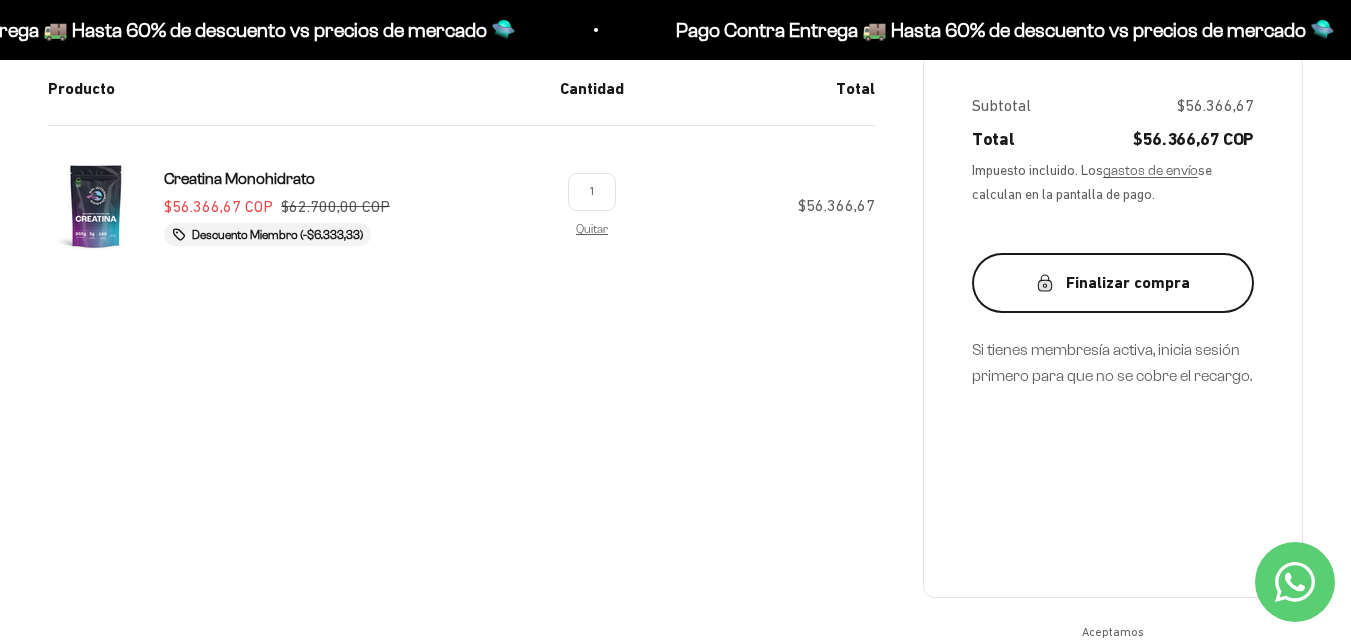 click on "Finalizar compra" at bounding box center [1113, 283] 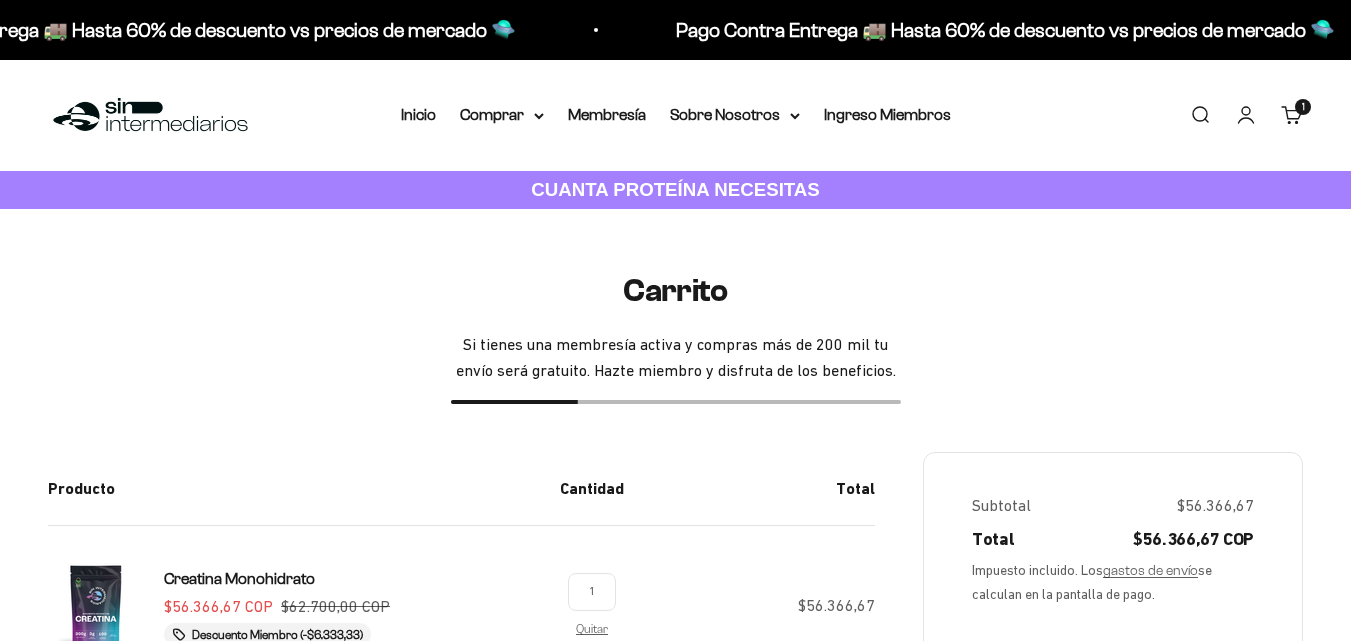 scroll, scrollTop: 300, scrollLeft: 0, axis: vertical 